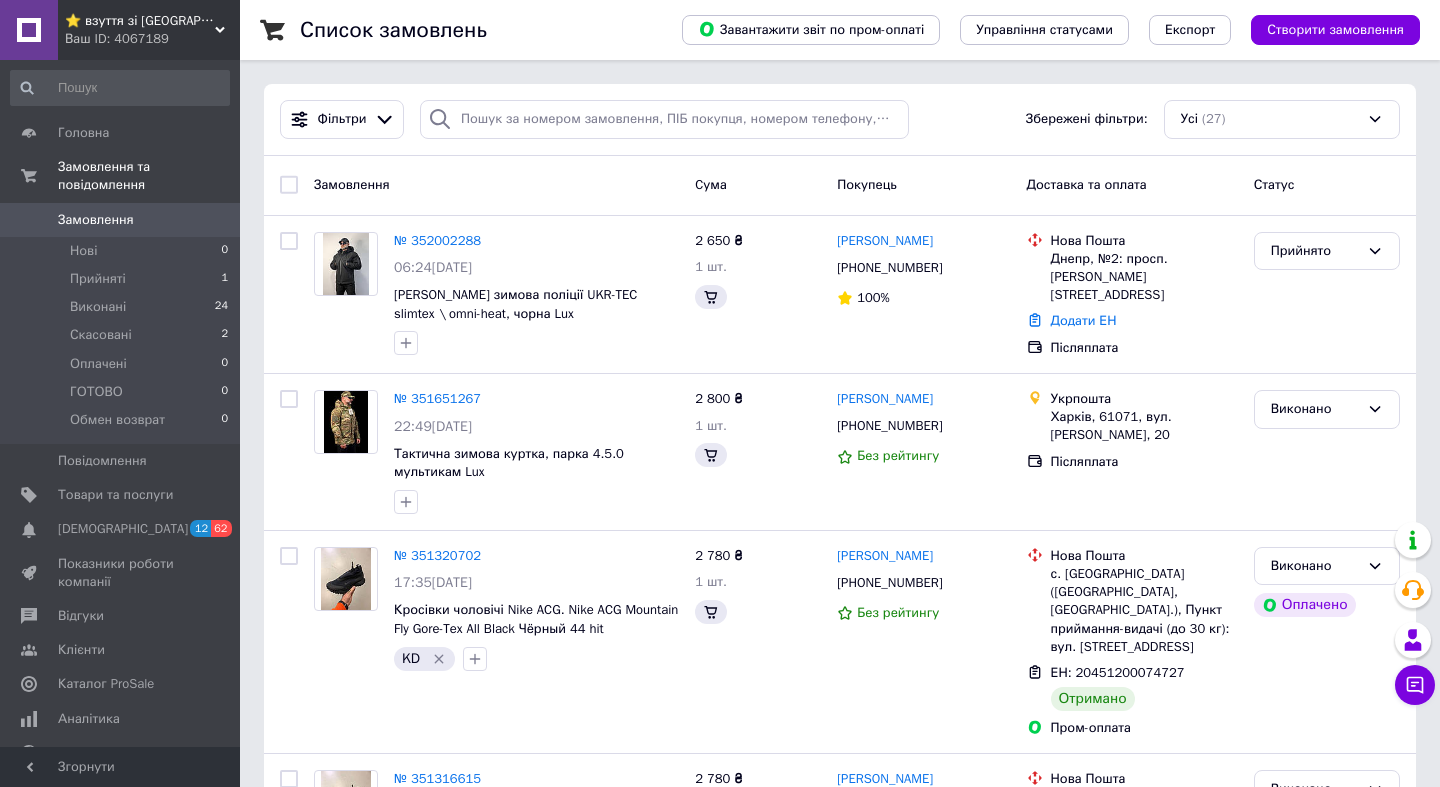 scroll, scrollTop: 0, scrollLeft: 0, axis: both 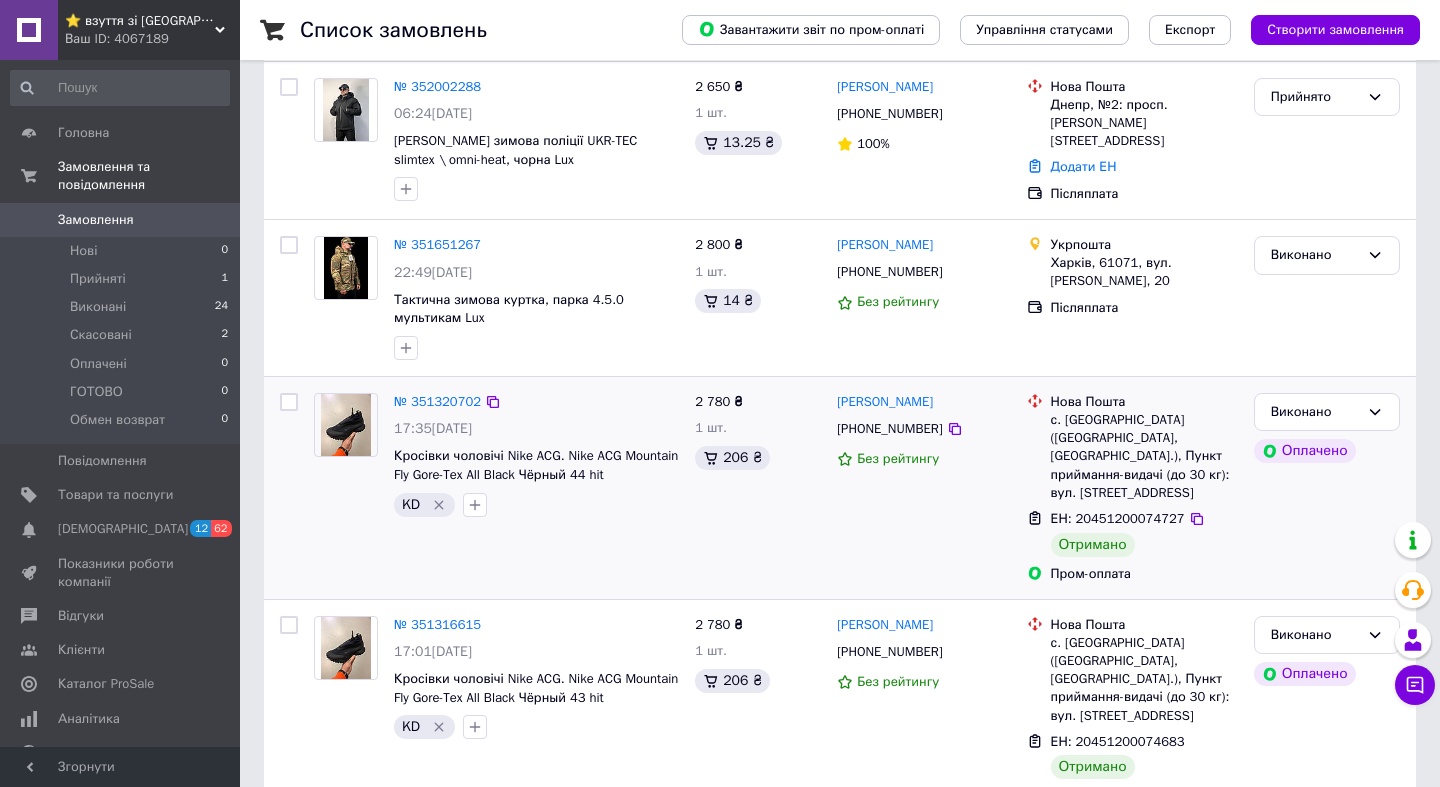 click at bounding box center (346, 425) 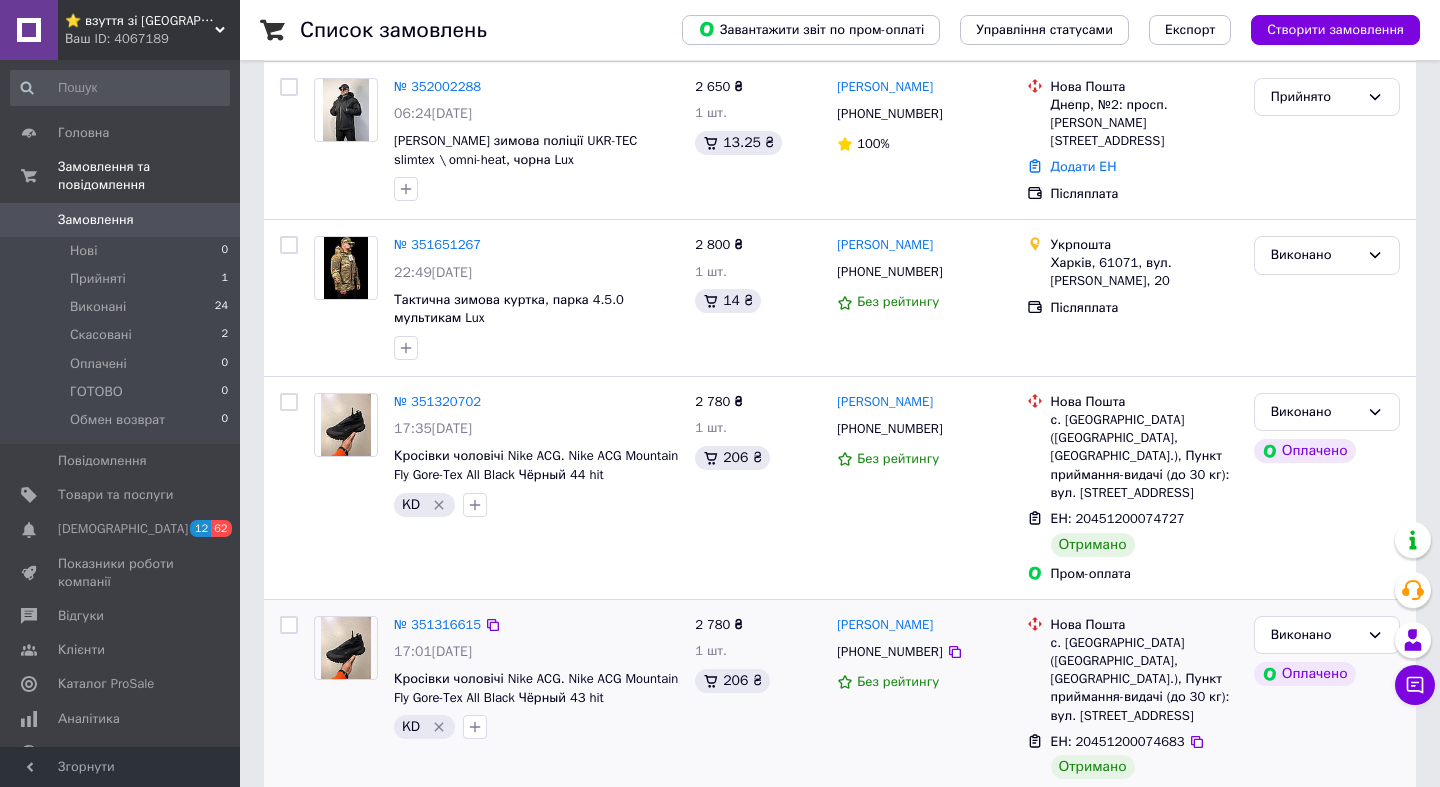 click at bounding box center (346, 648) 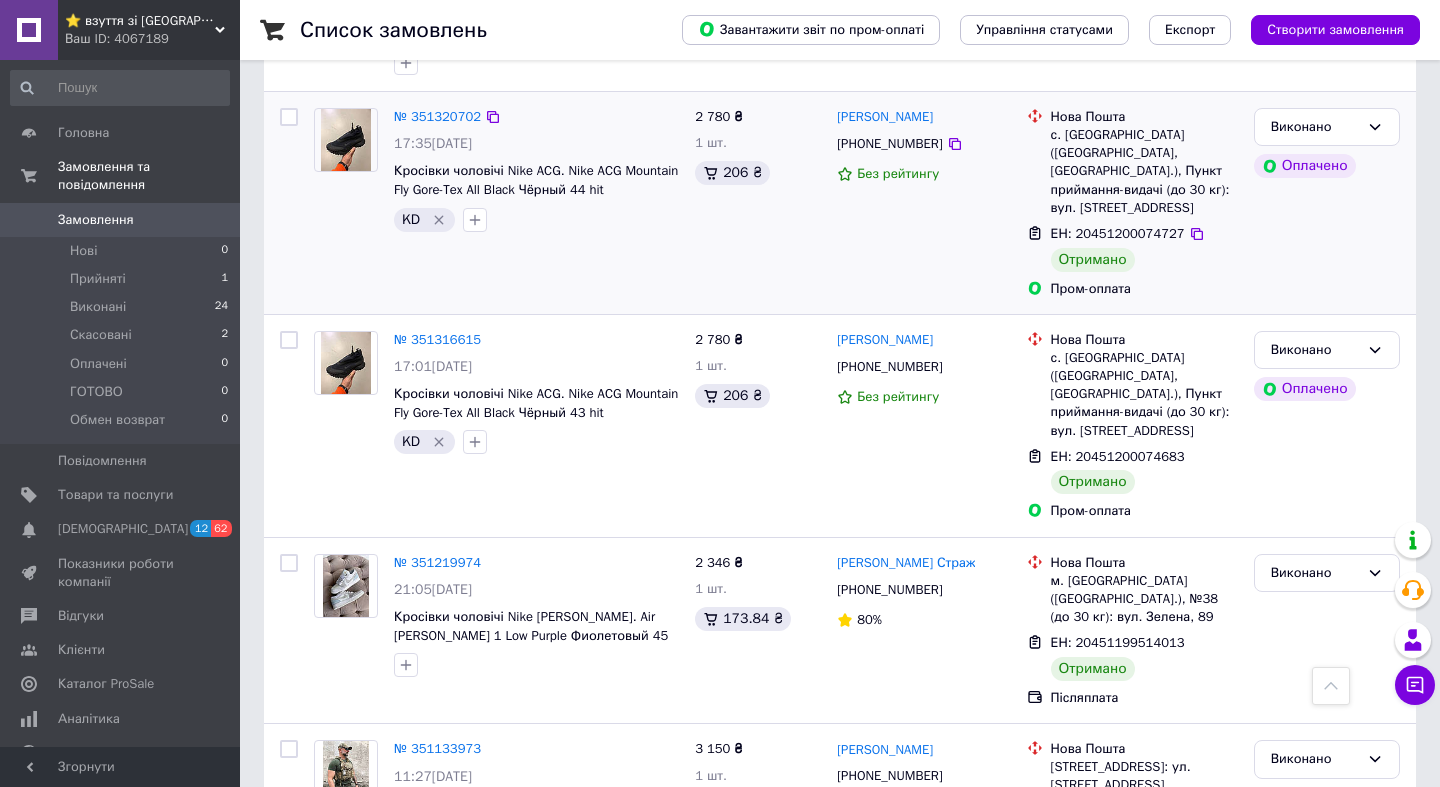 scroll, scrollTop: 402, scrollLeft: 0, axis: vertical 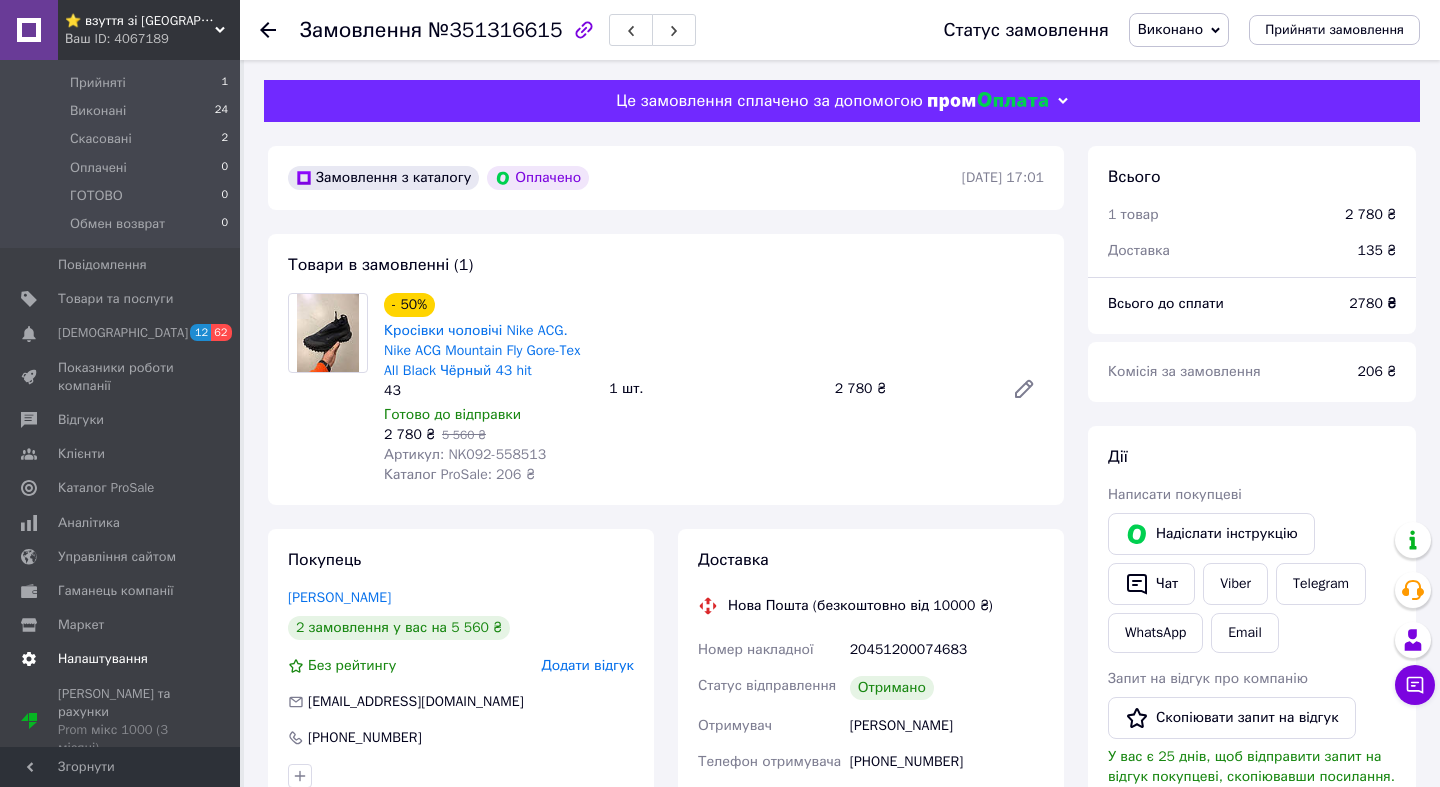 click on "Налаштування" at bounding box center [103, 659] 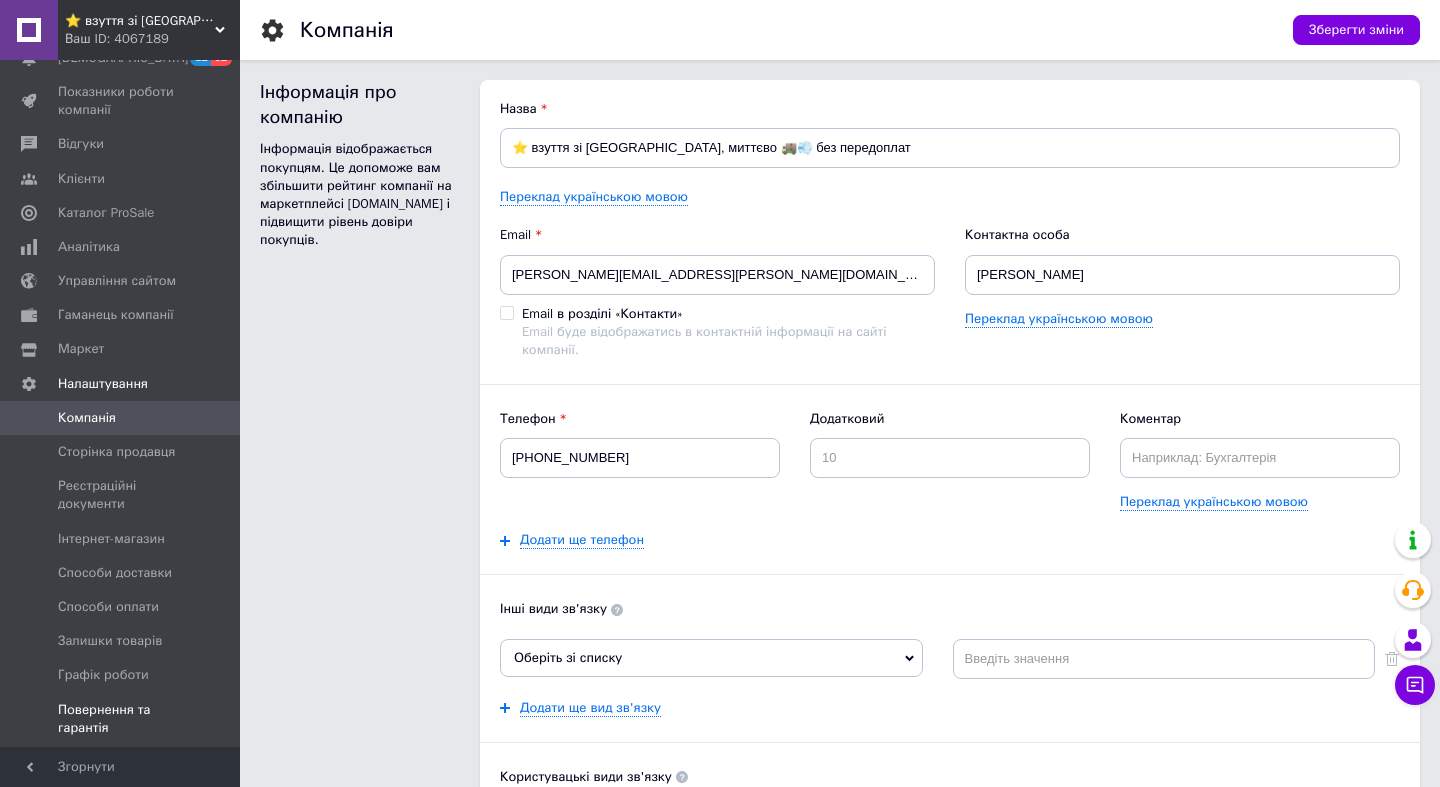 scroll, scrollTop: 386, scrollLeft: 0, axis: vertical 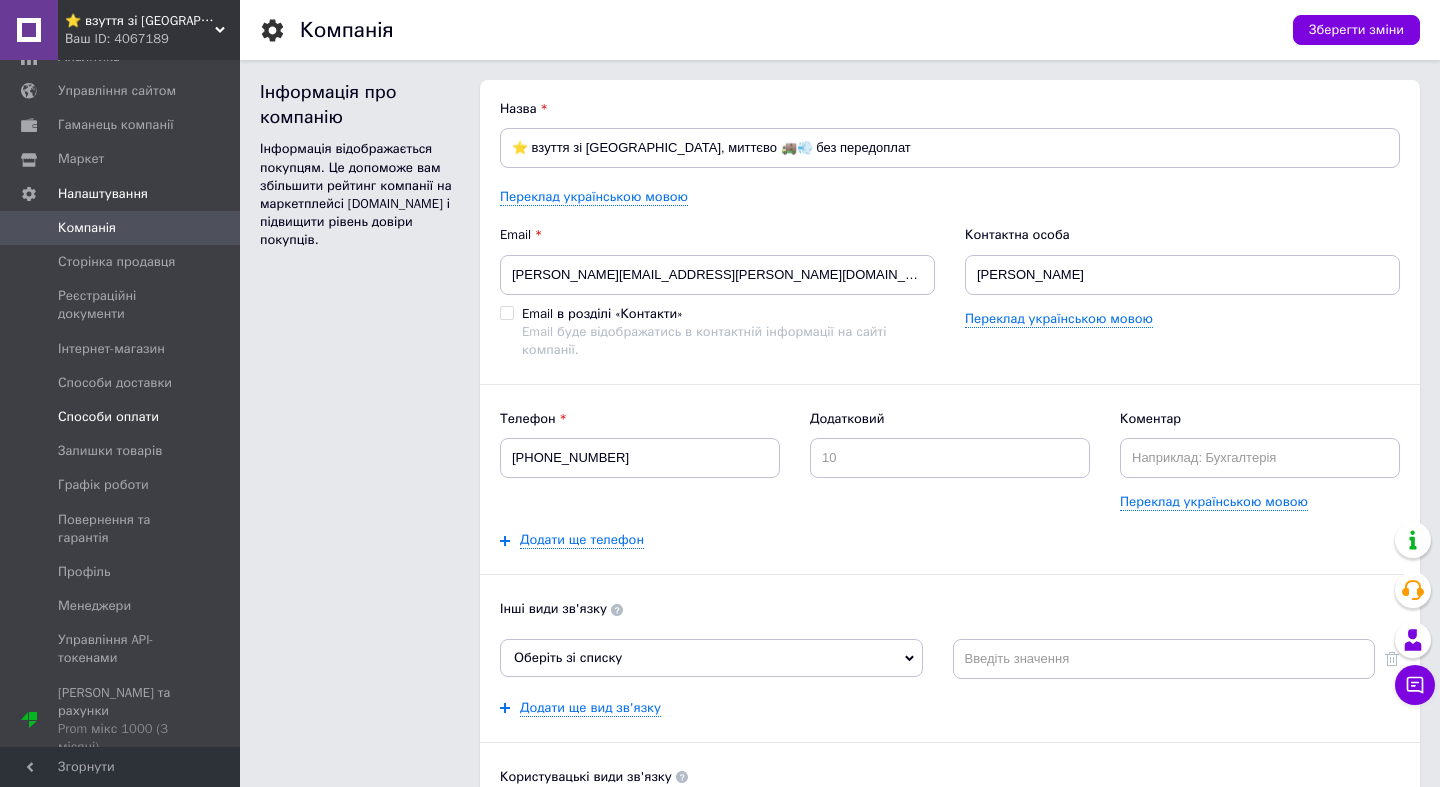 click on "Способи оплати" at bounding box center [108, 417] 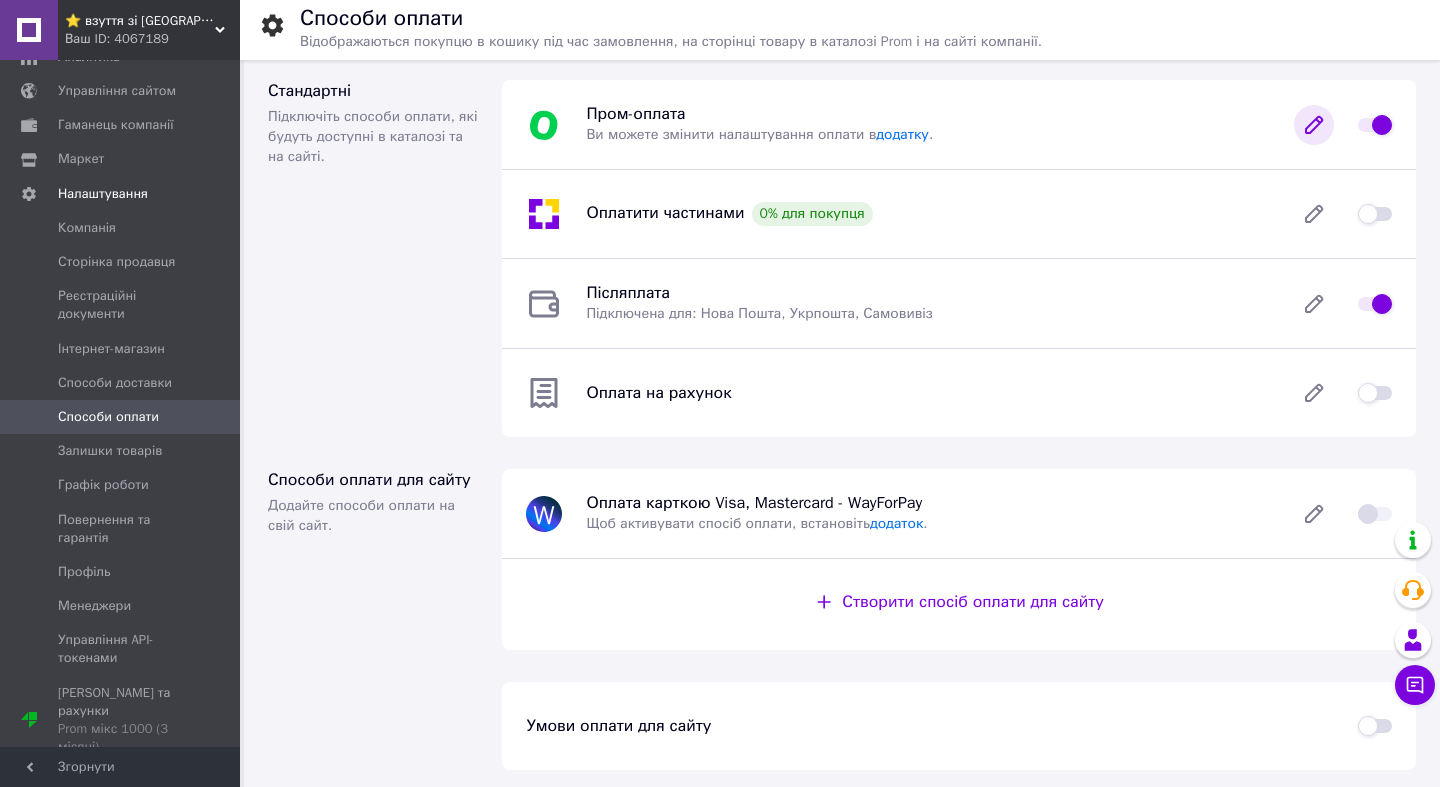 click 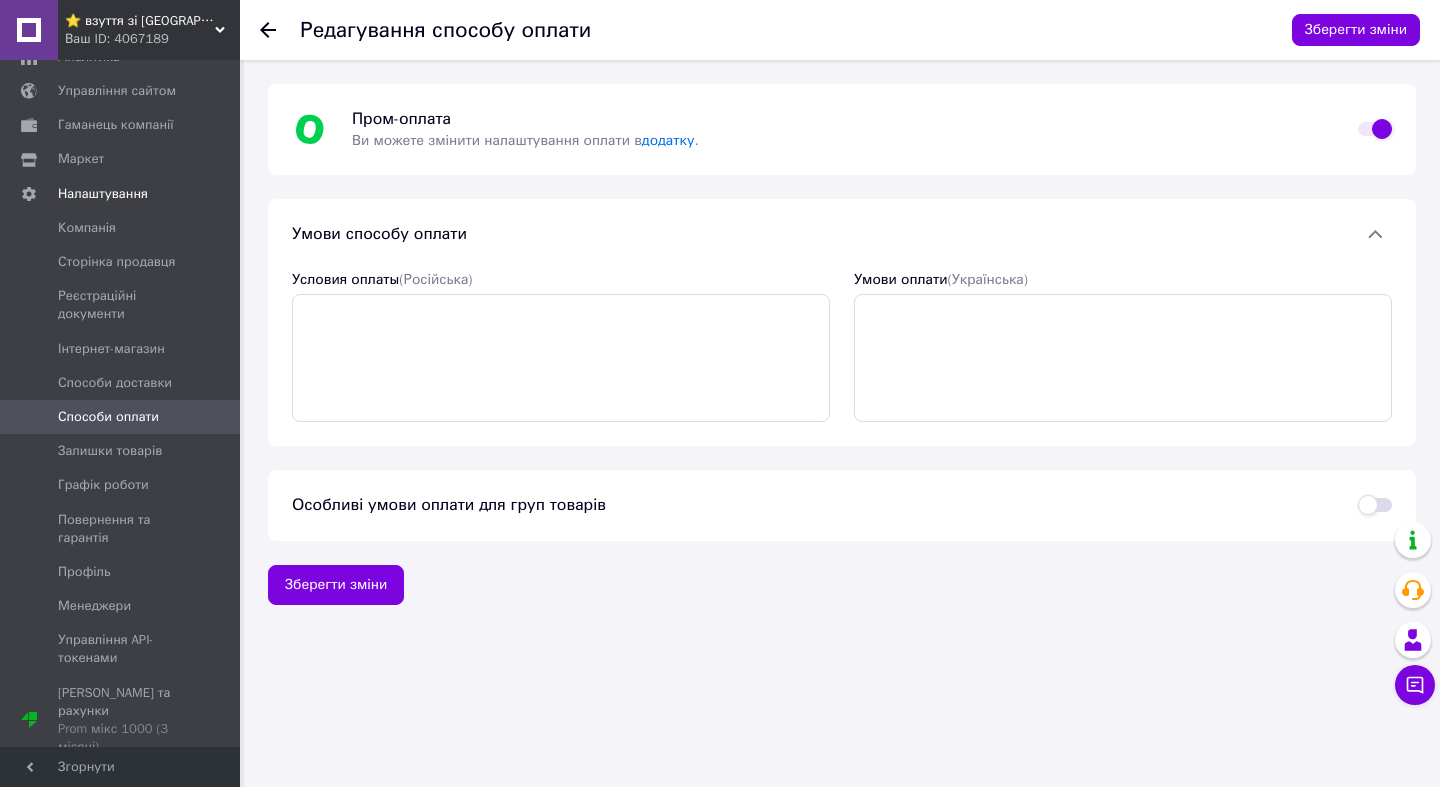 click 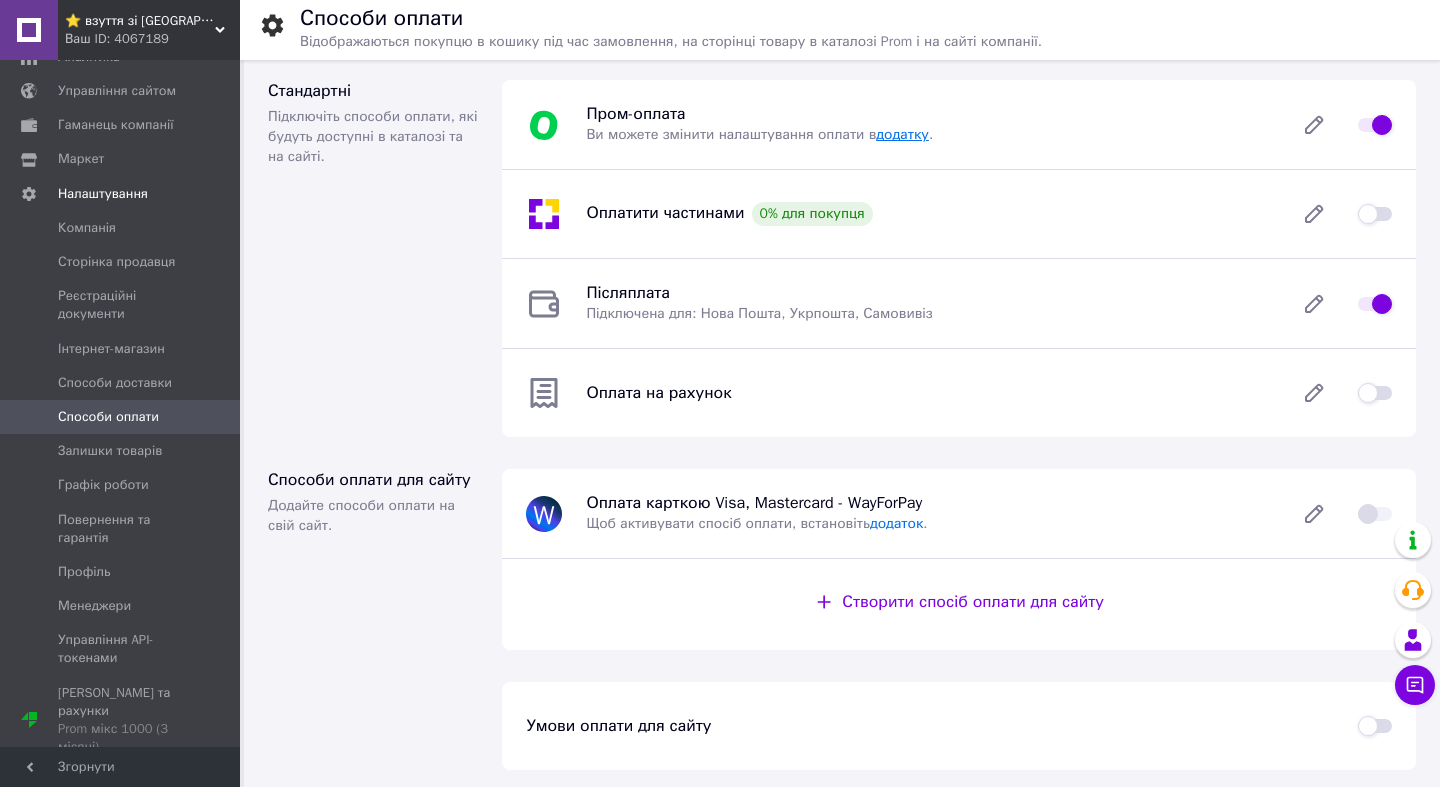 click on "додатку" at bounding box center [902, 134] 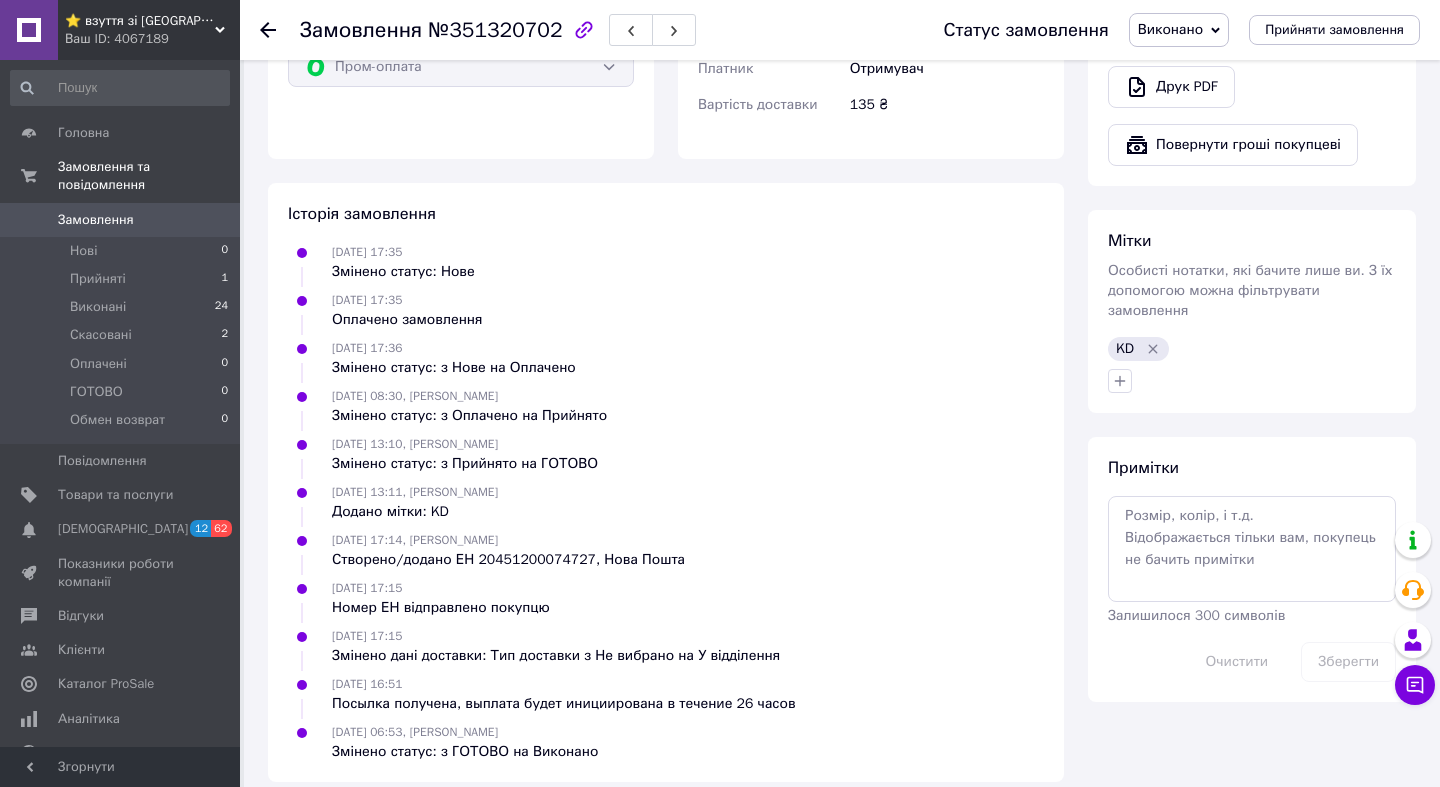 scroll, scrollTop: 0, scrollLeft: 0, axis: both 